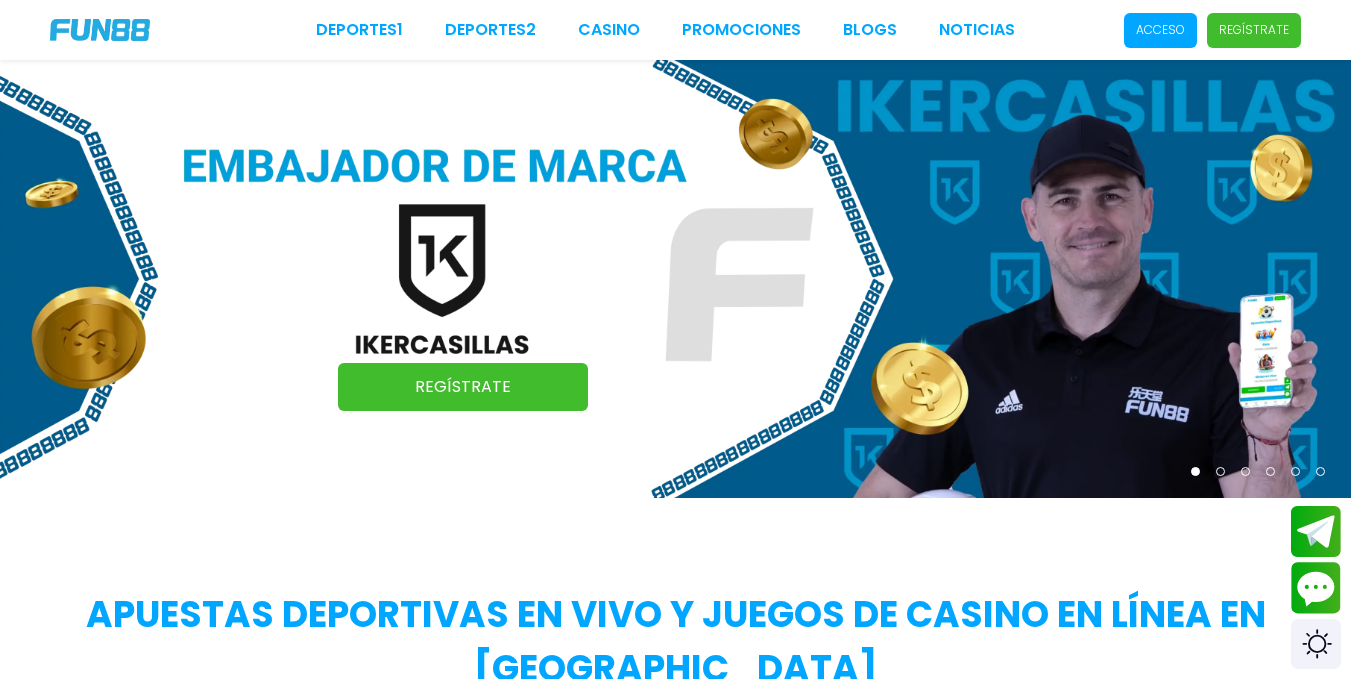 scroll, scrollTop: 0, scrollLeft: 0, axis: both 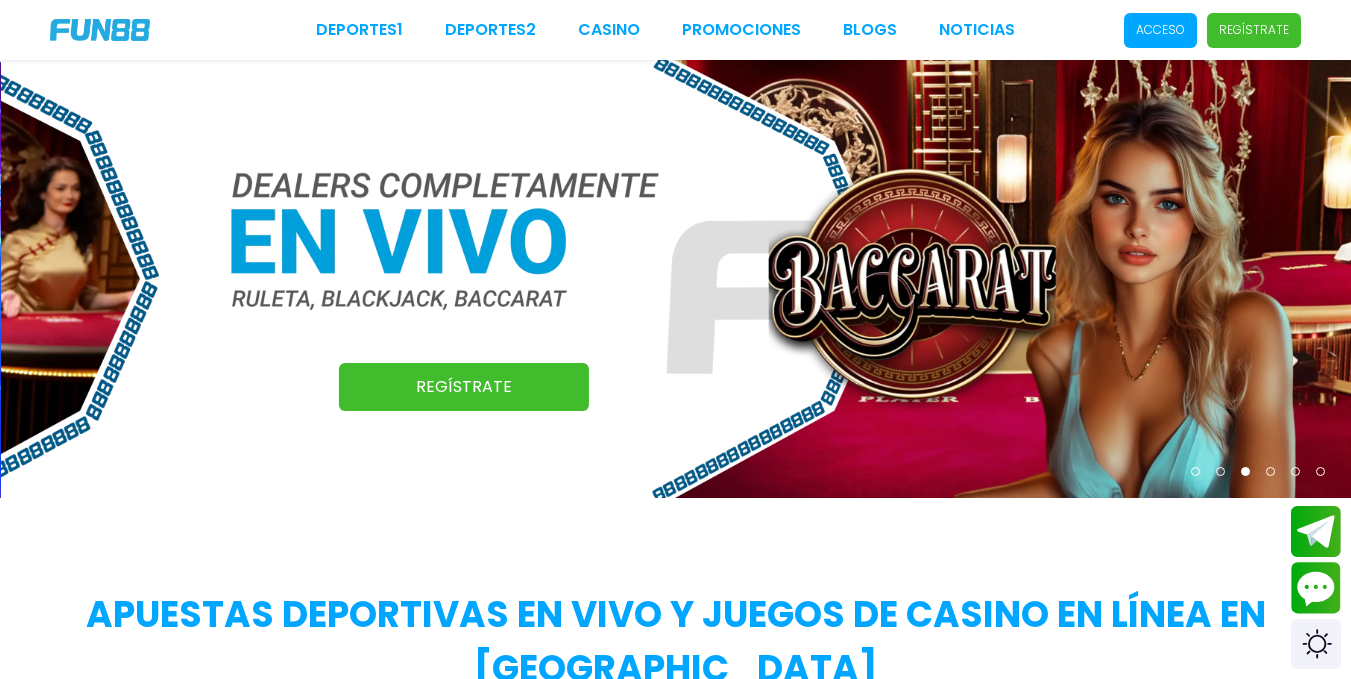 click on "Acceso" at bounding box center [1160, 30] 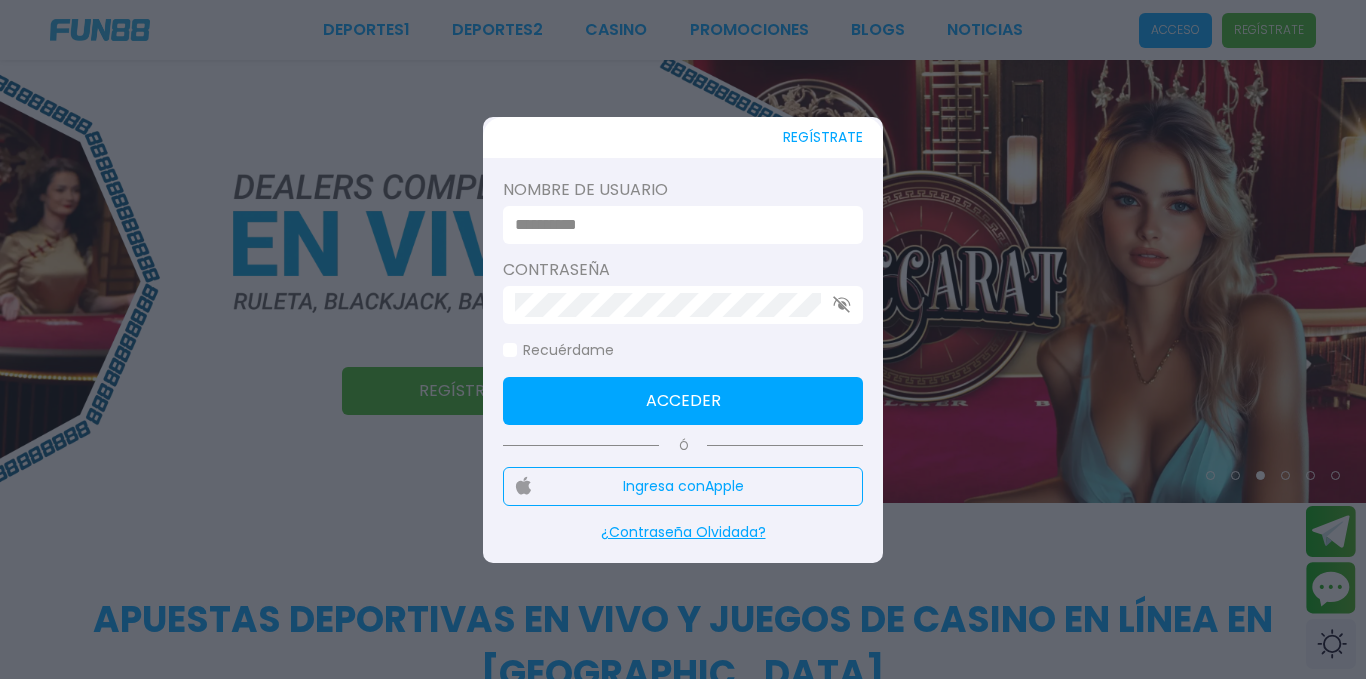 click at bounding box center [683, 339] 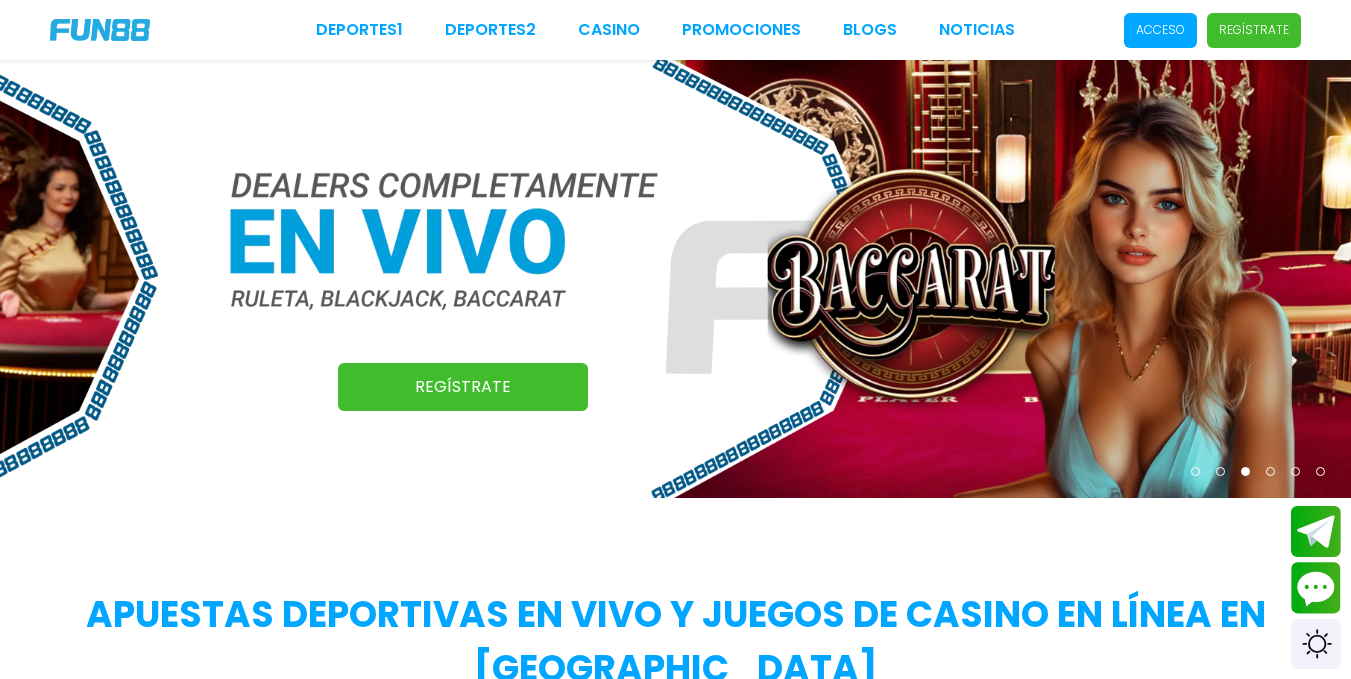 click on "Acceso" at bounding box center [1160, 30] 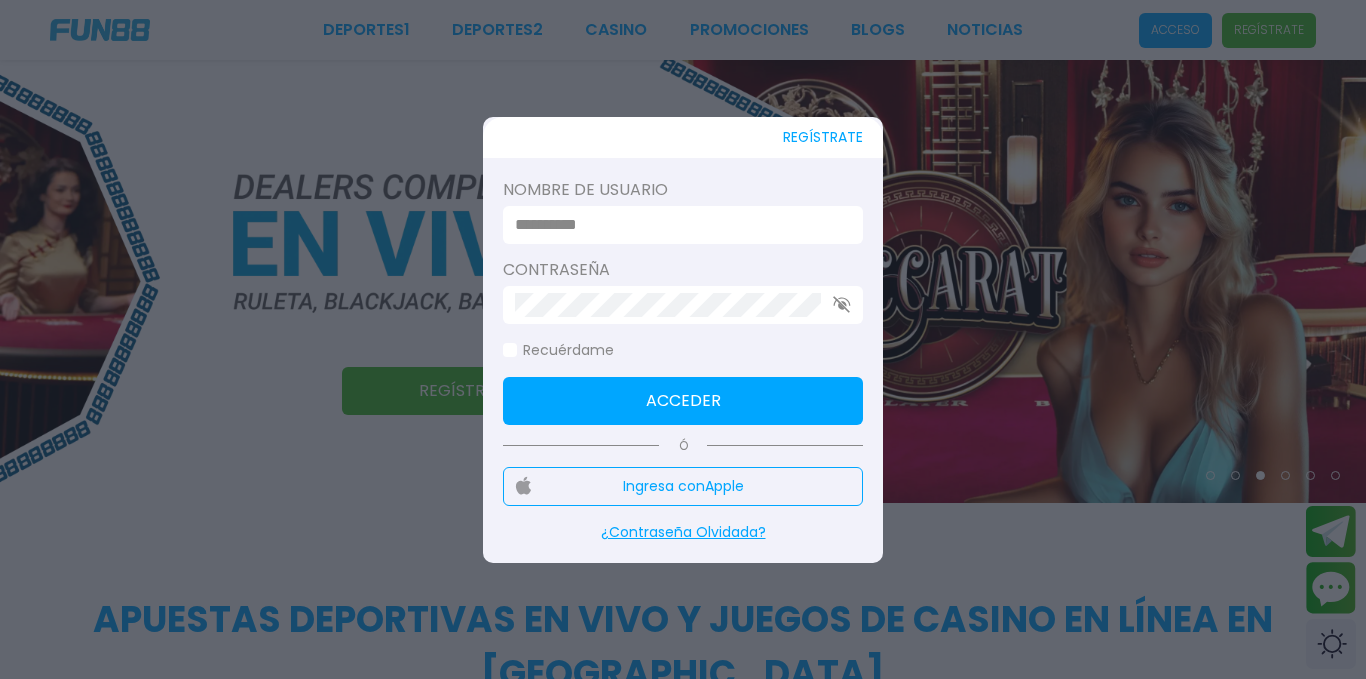 click at bounding box center [677, 225] 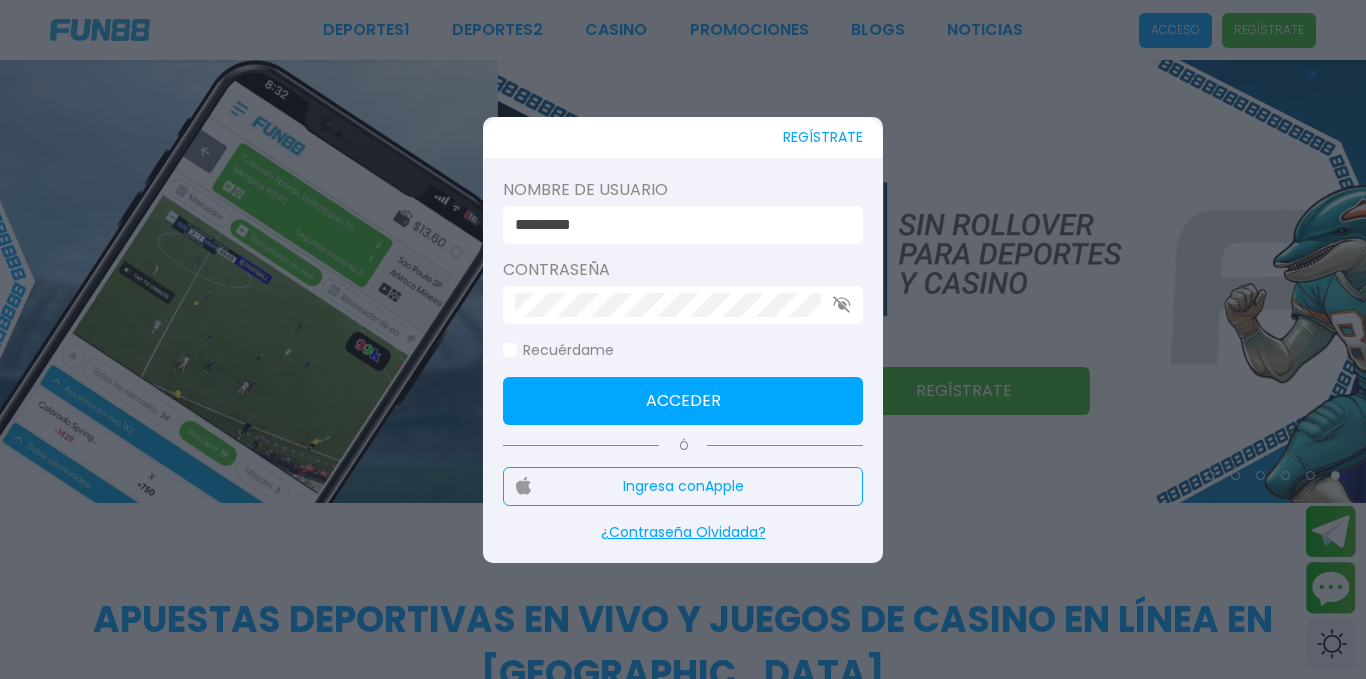 type on "*********" 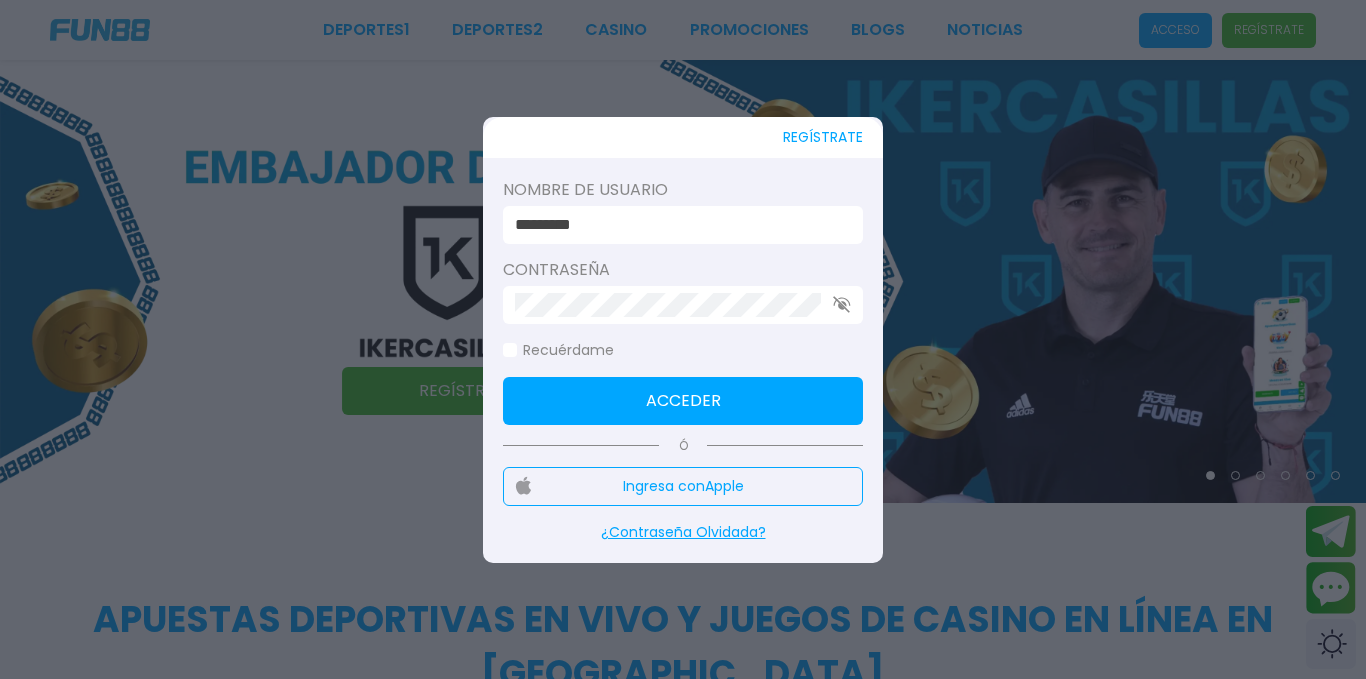 click on "Acceder" at bounding box center [683, 401] 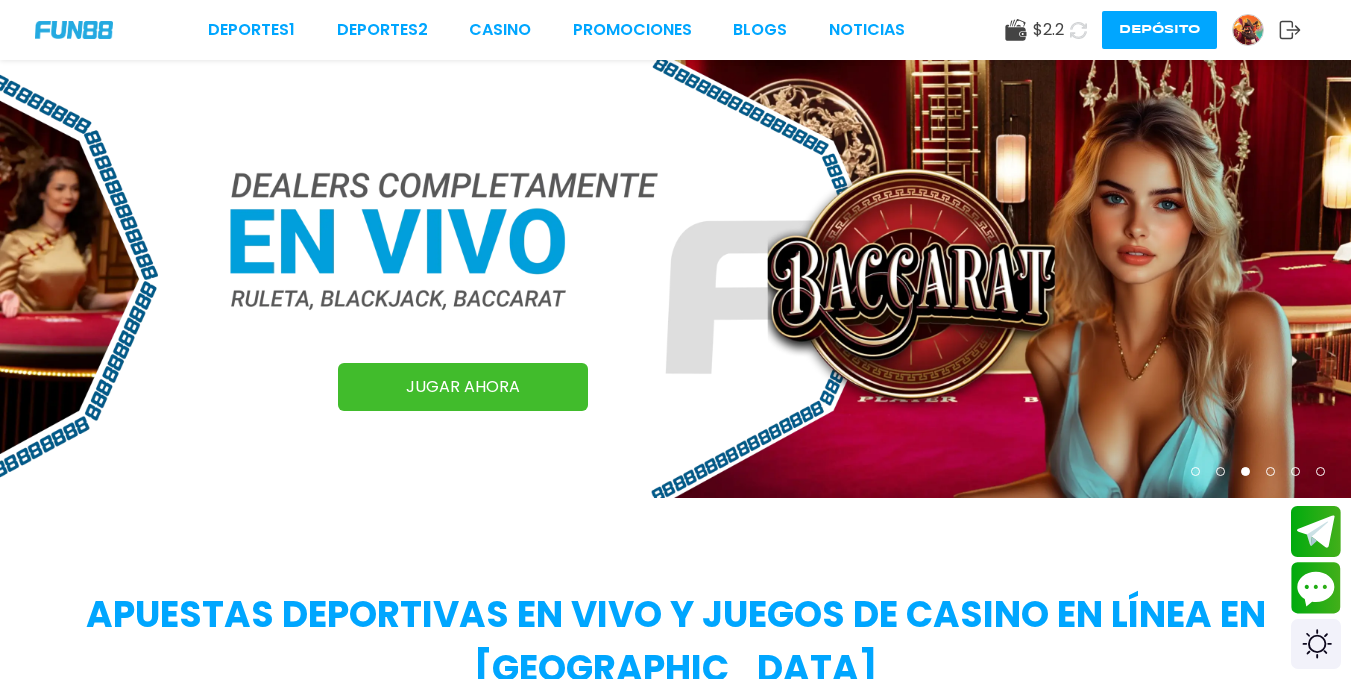 click at bounding box center (1078, 30) 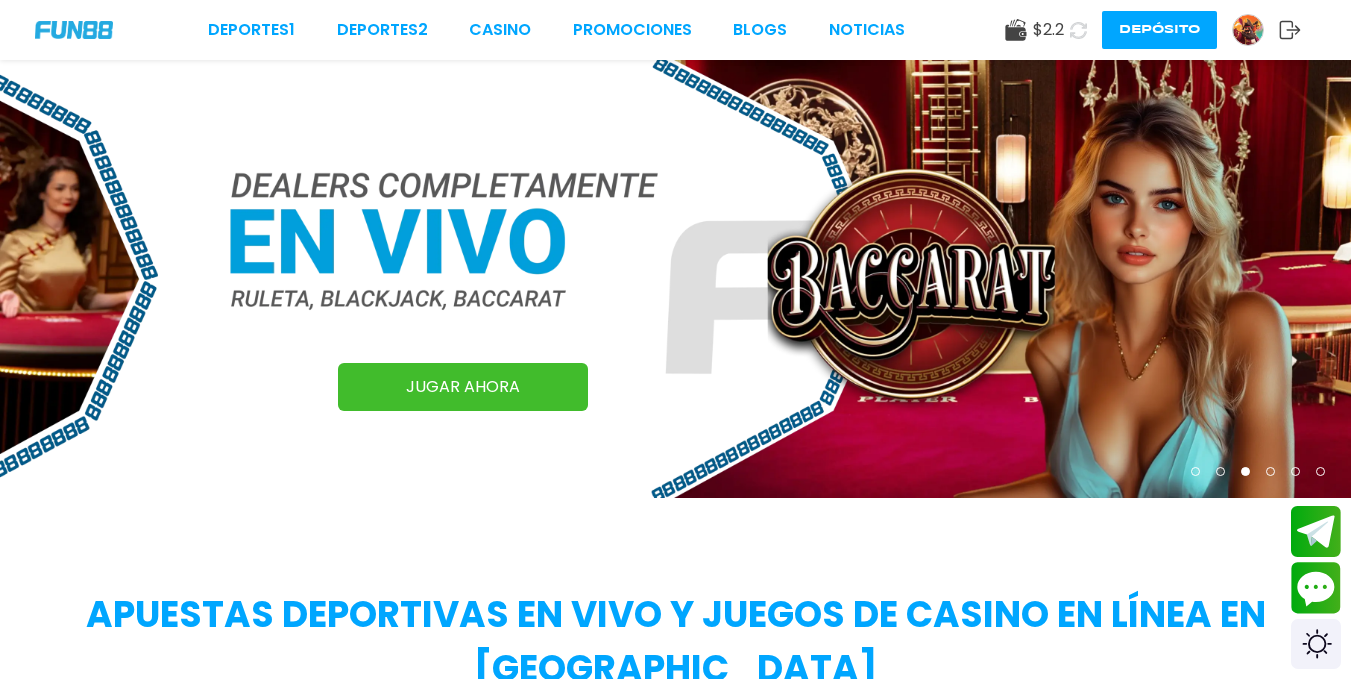 click at bounding box center [1079, 30] 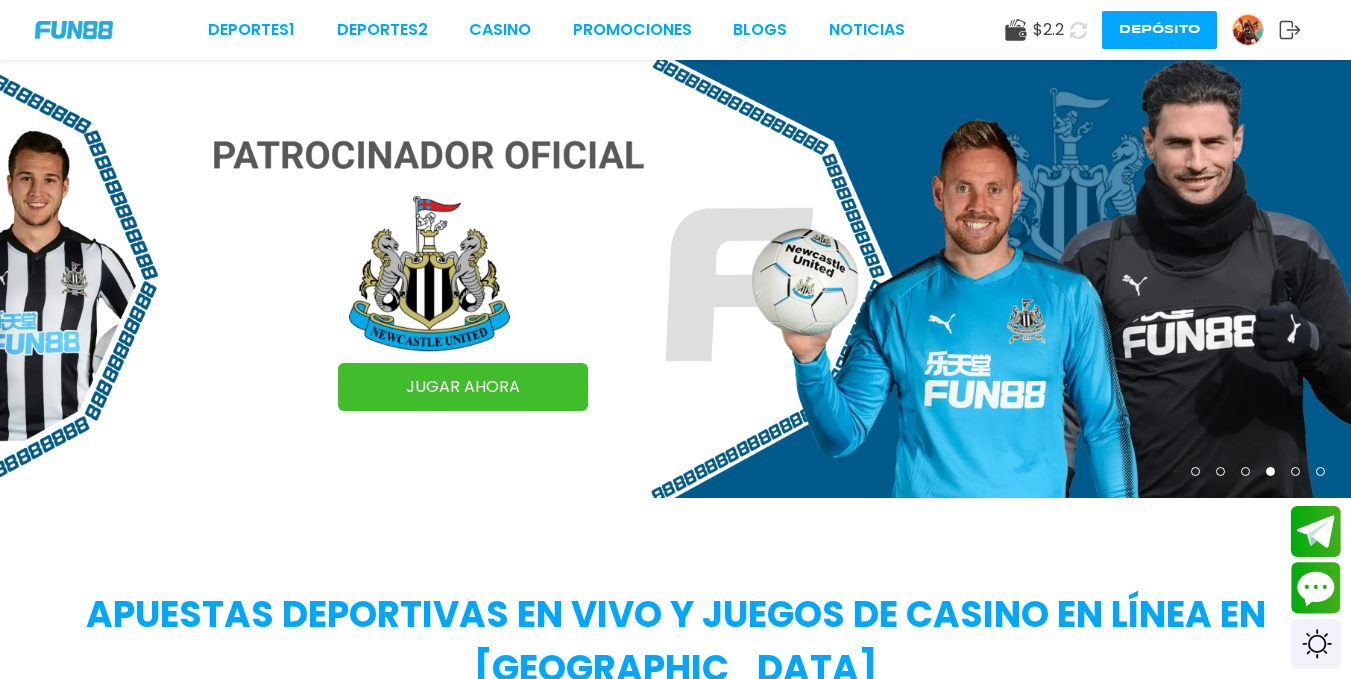 click on "$ 2.2 Depósito" at bounding box center [1153, 30] 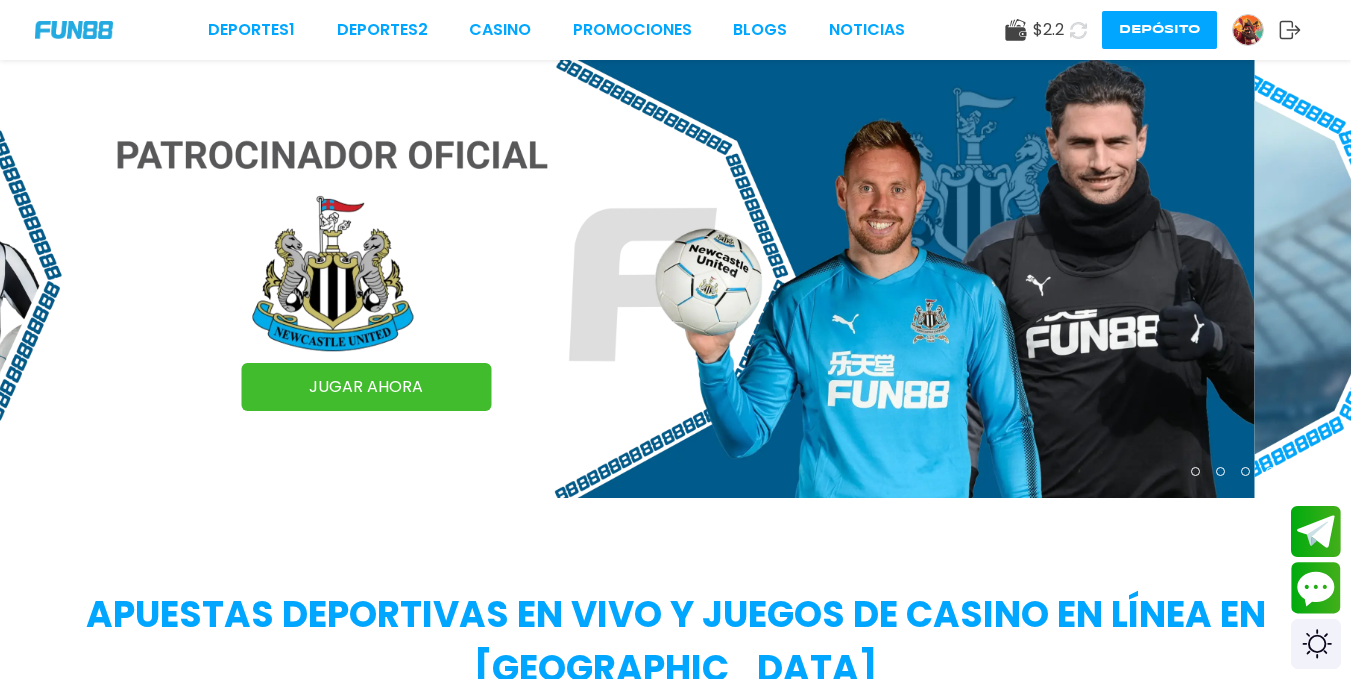 click 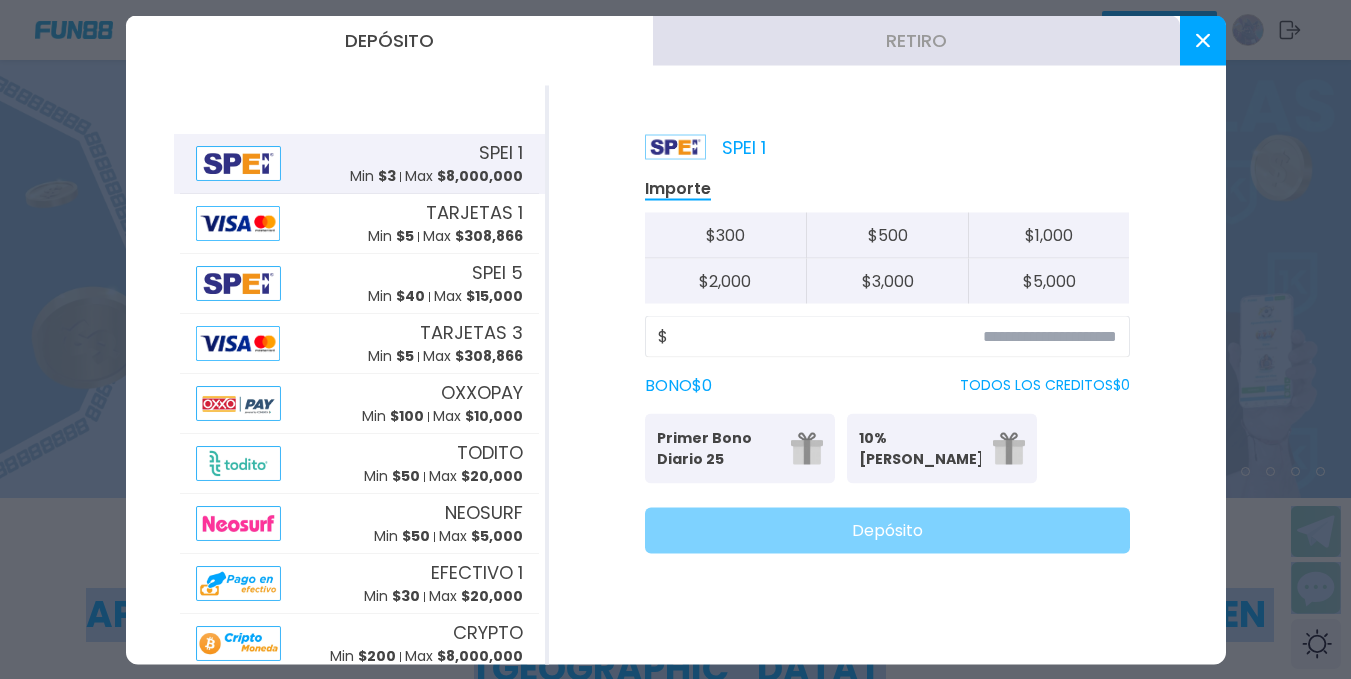 scroll, scrollTop: 57, scrollLeft: 0, axis: vertical 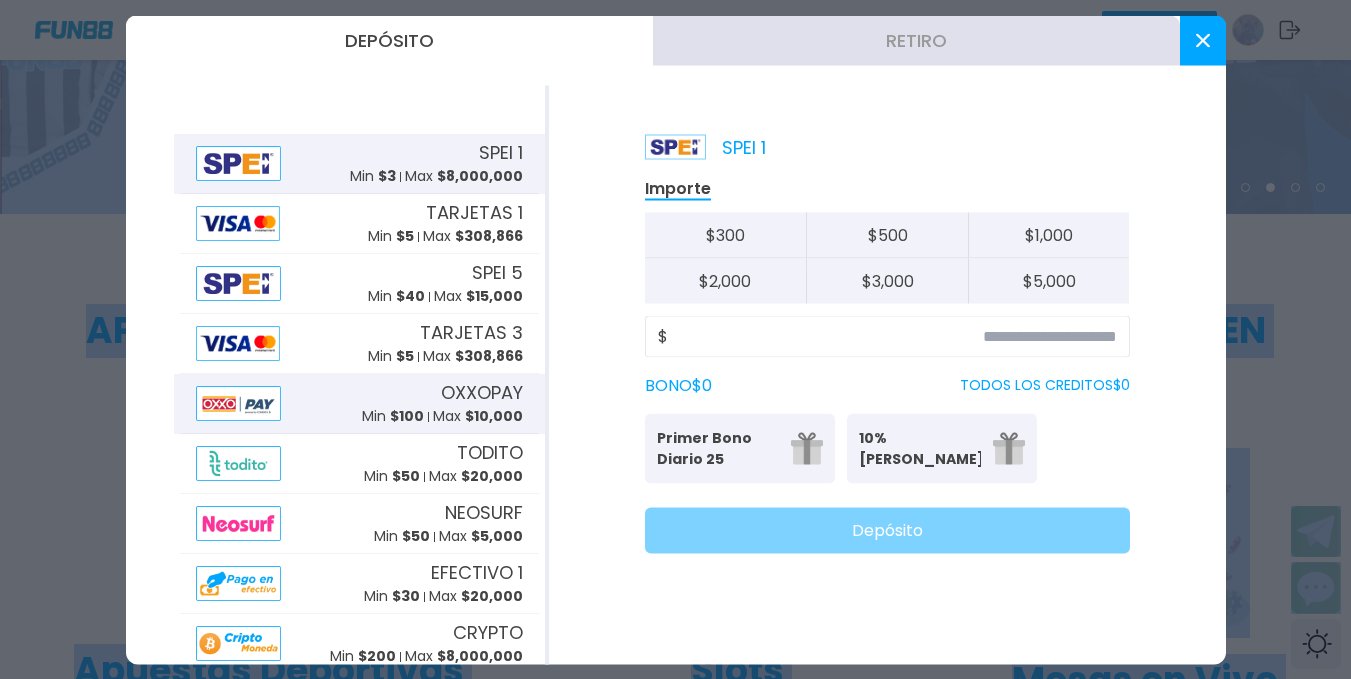 click on "OXXOPAY" at bounding box center [482, 392] 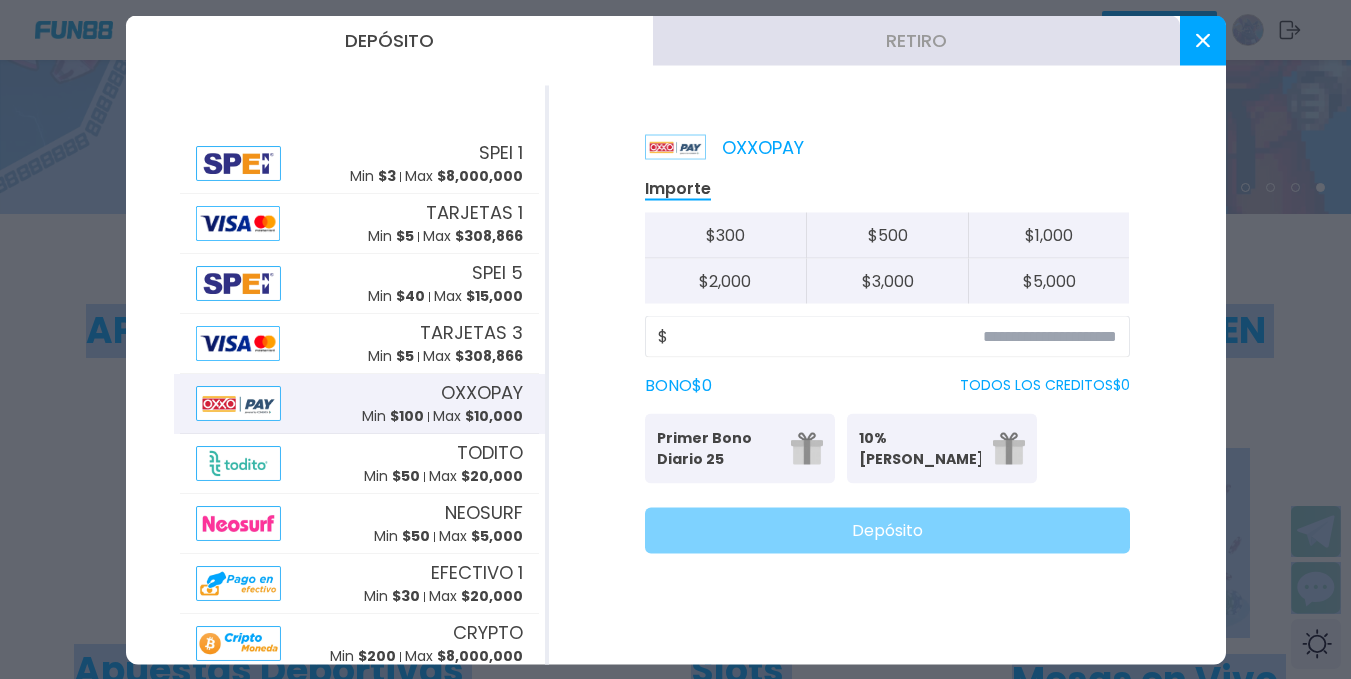 click on "OXXOPAY" at bounding box center [482, 392] 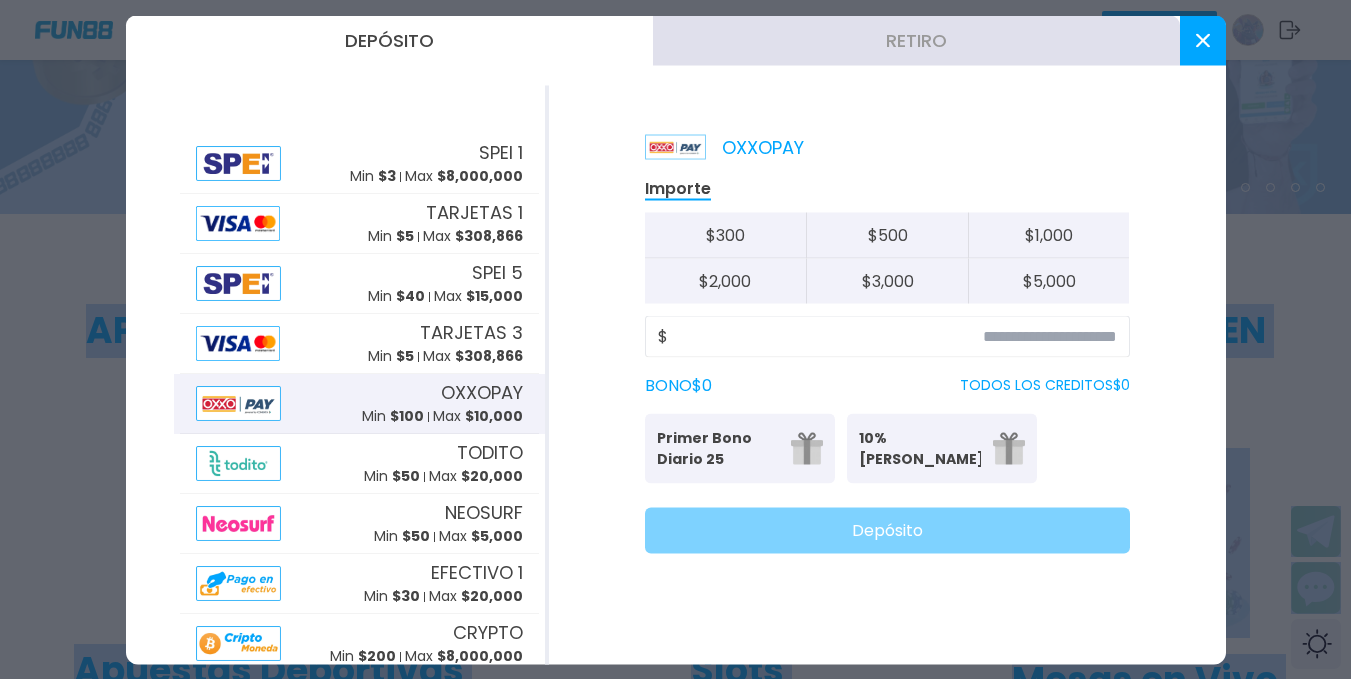click on "SPEI 1 Min   $ 3 Max   $ 8,000,000 TARJETAS 1 Min   $ 5 Max   $ 308,866 SPEI 5 Min   $ 40 Max   $ 15,000 TARJETAS 3 Min   $ 5 Max   $ 308,866 OXXOPAY Min   $ 100 Max   $ 10,000 TODITO Min   $ 50 Max   $ 20,000 NEOSURF Min   $ 50 Max   $ 5,000 EFECTIVO 1 Min   $ 30 Max   $ 20,000 CRYPTO Min   $ 200 Max   $ 8,000,000 OXXOPAY Importe $  300 $  500 $  1,000 $  2,000 $  3,000 $  5,000 $ BONO  $ 0 TODOS LOS CREDITOS  $ 0 Primer Bono Diario 25 Tu primer bono diario 10% Bono Ilimitado Bono del 10%: (Sin límite de Retiro) Depósito" at bounding box center (676, 374) 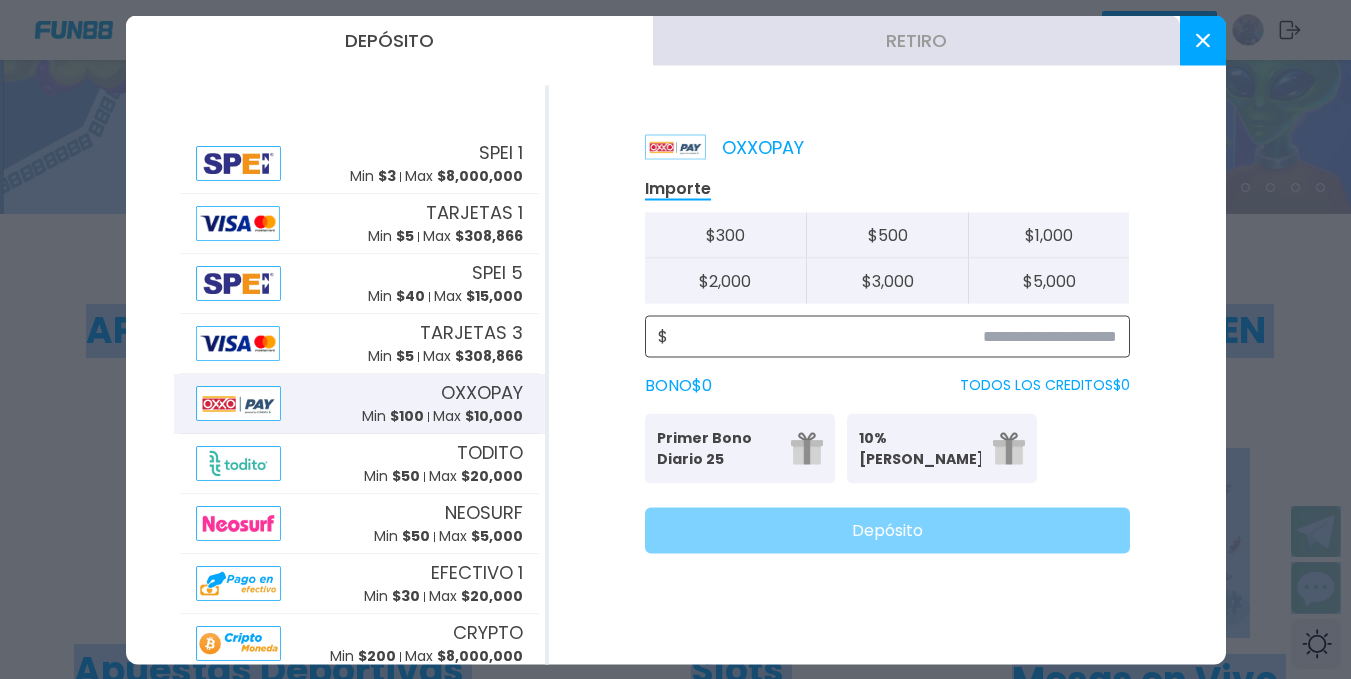 click at bounding box center [892, 336] 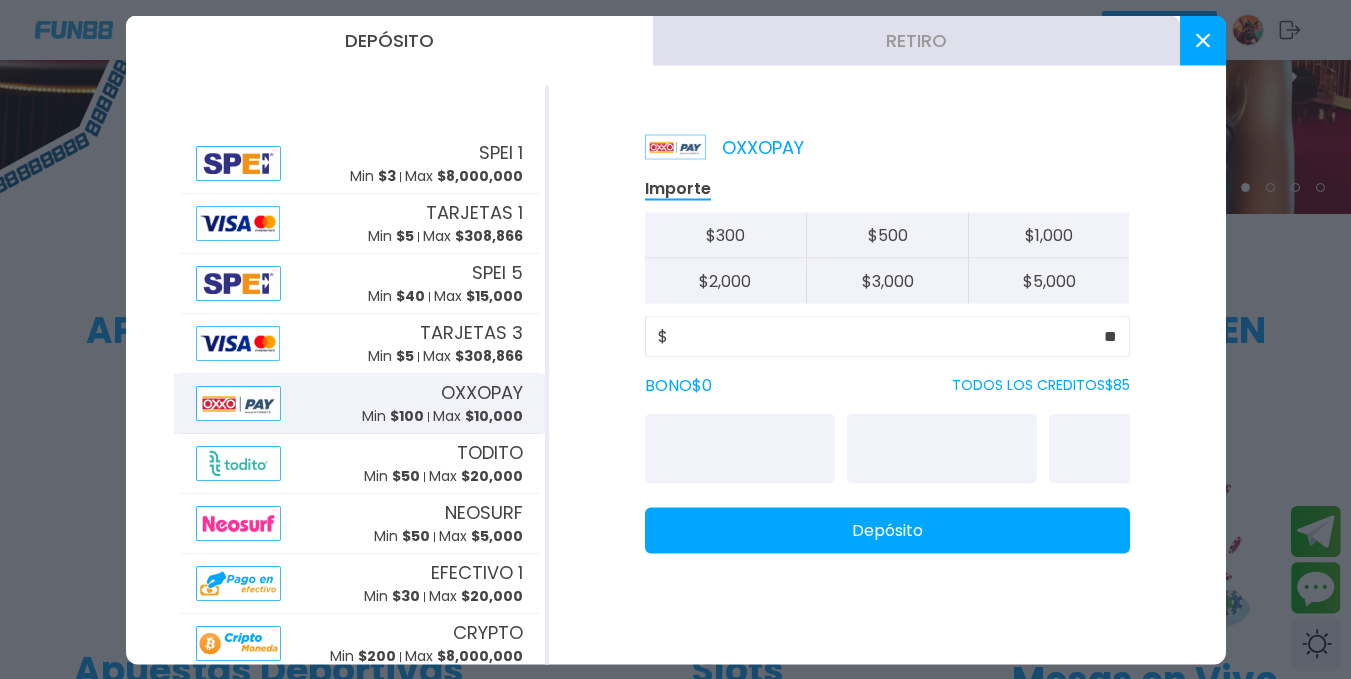 click on "Depósito" at bounding box center (887, 530) 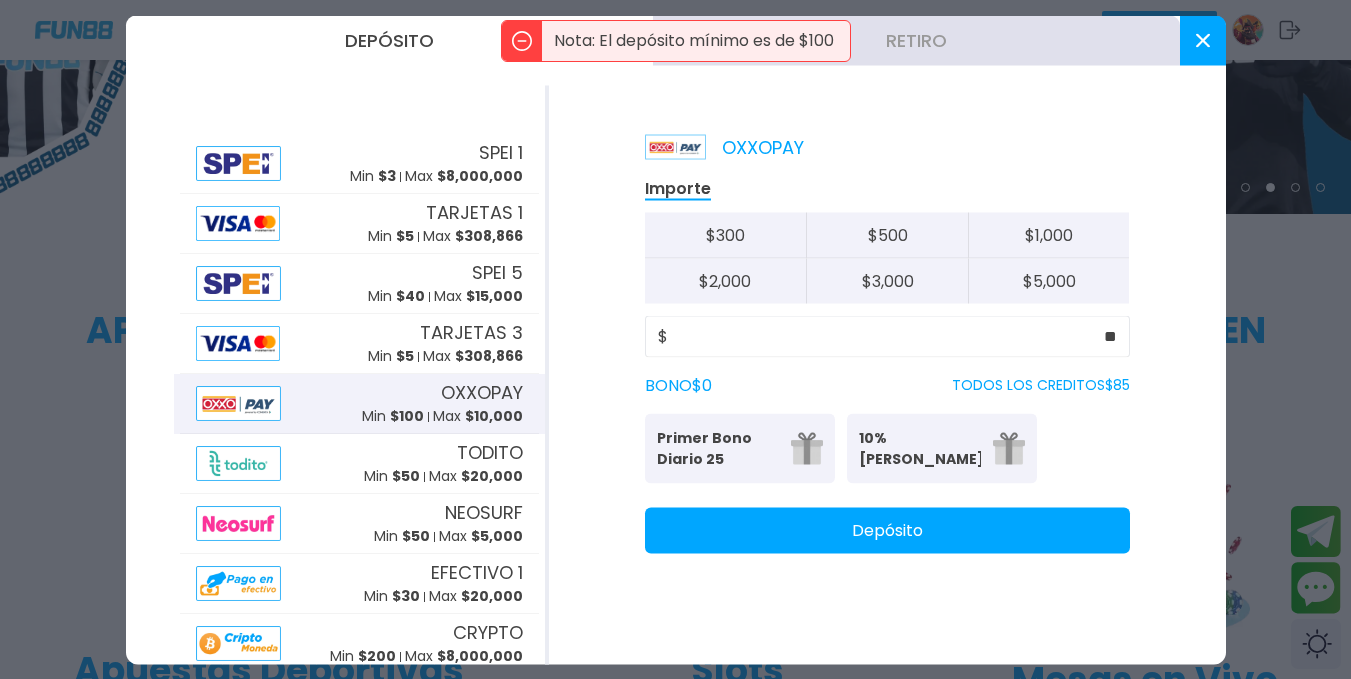 click on "$ **" 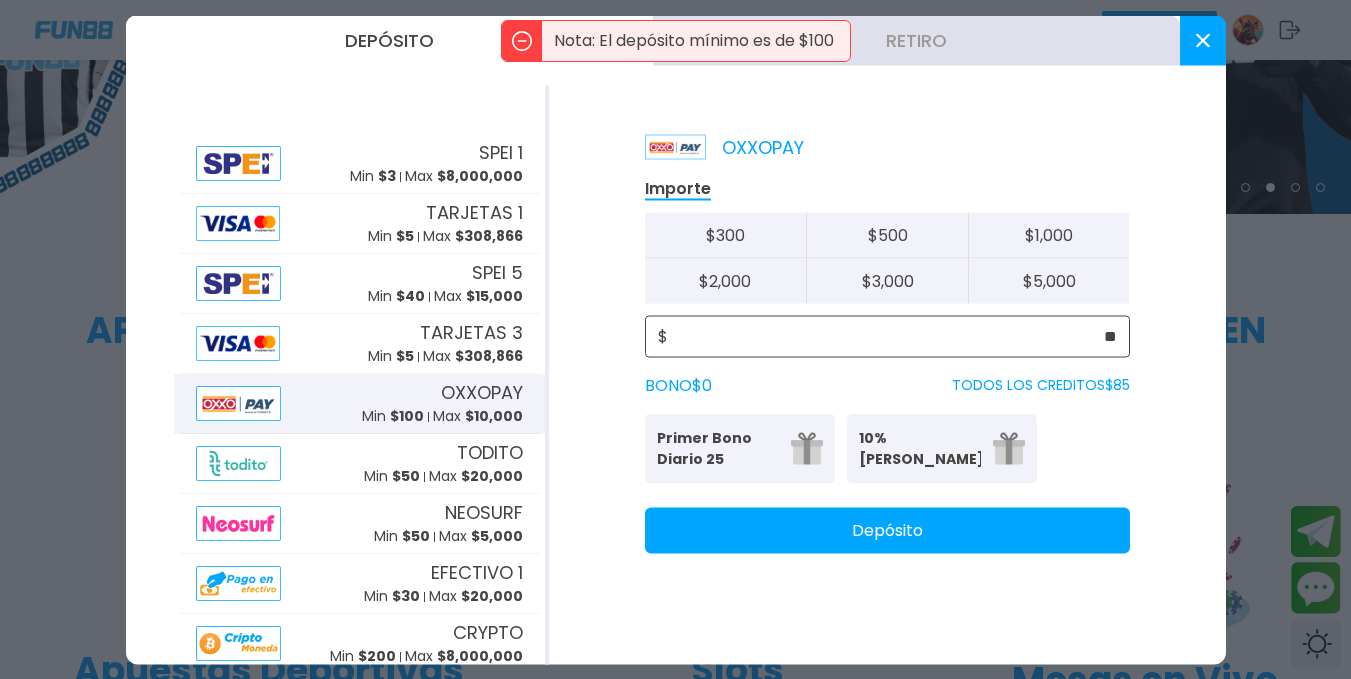 click on "**" at bounding box center (892, 336) 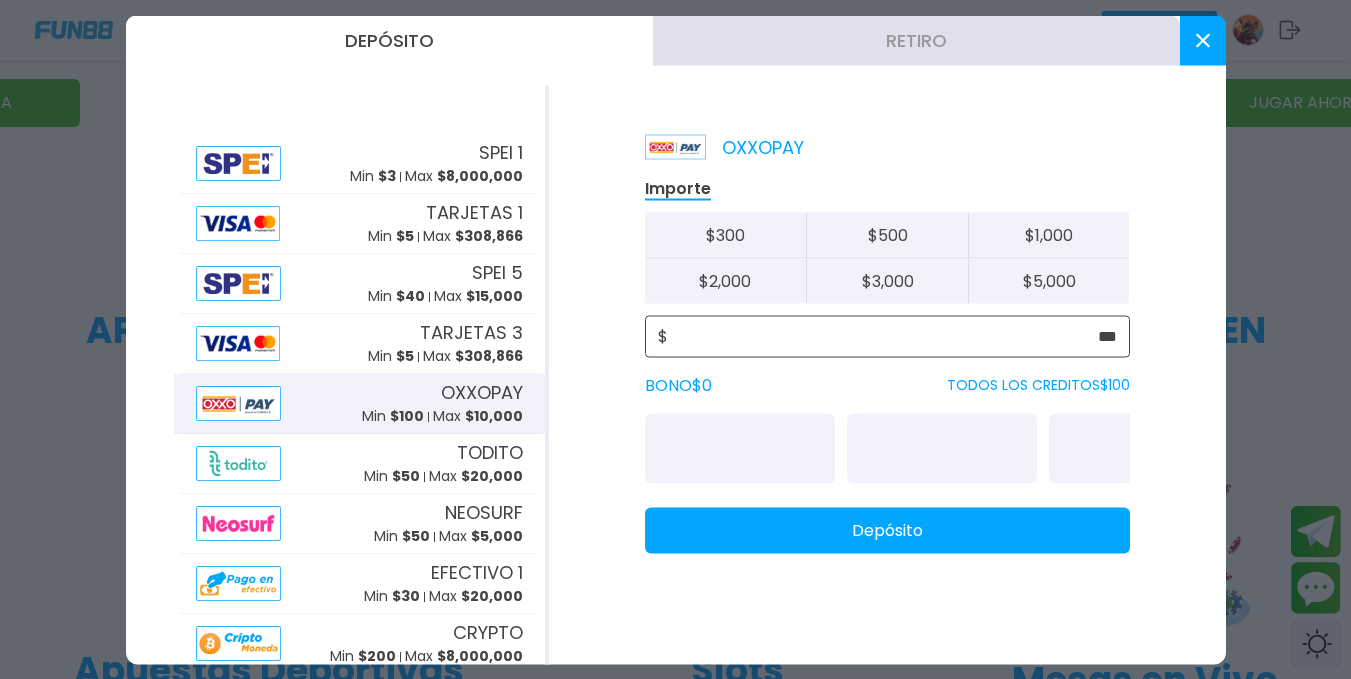 type on "***" 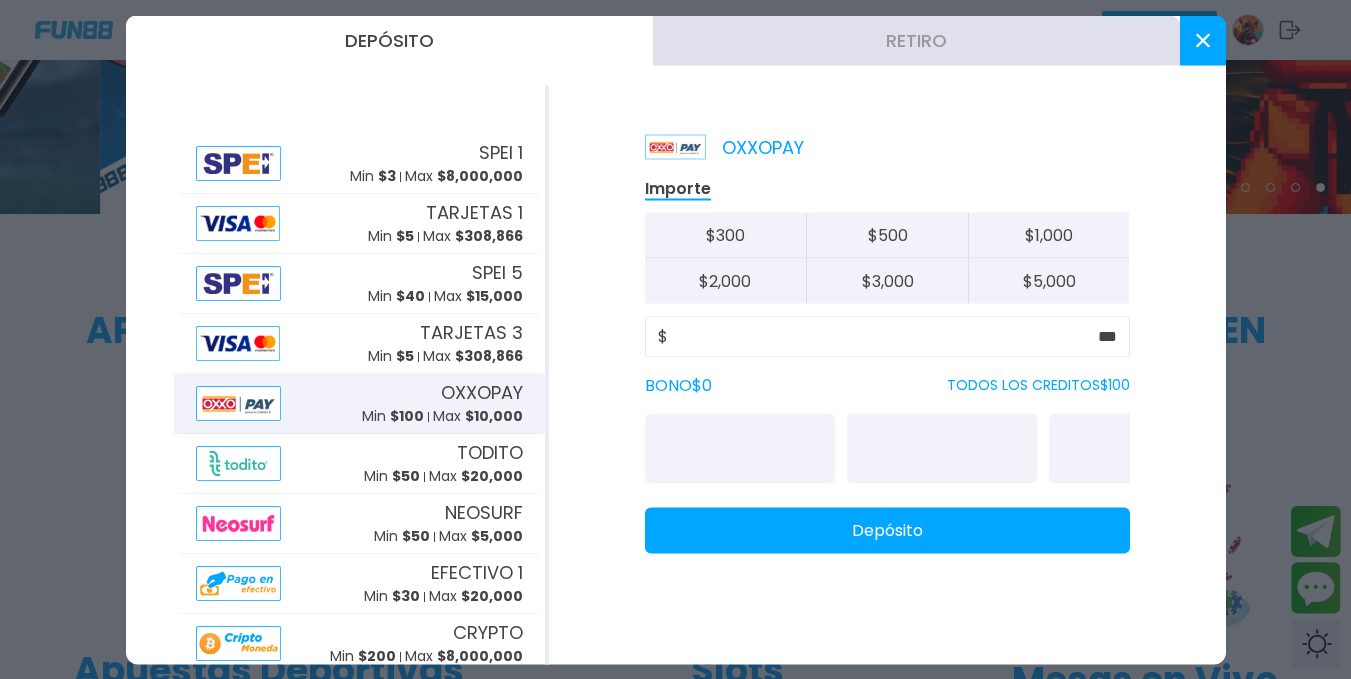 click on "Depósito" at bounding box center [887, 530] 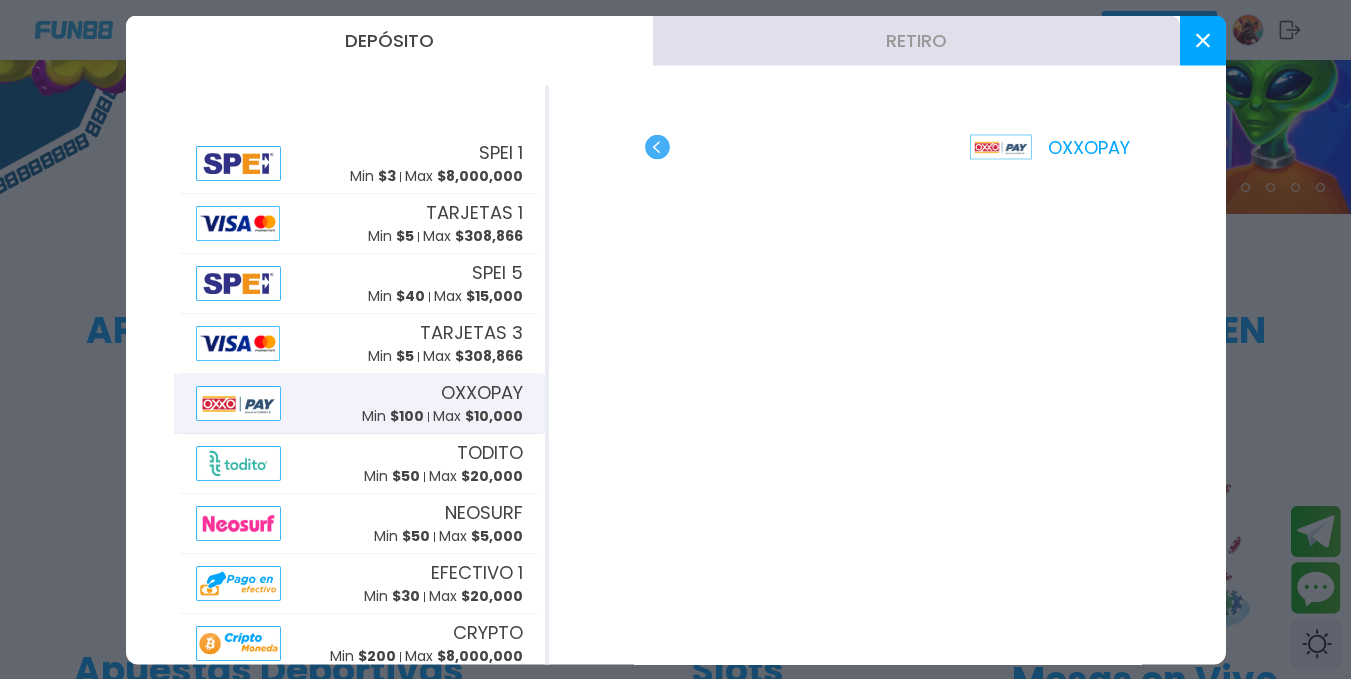 click 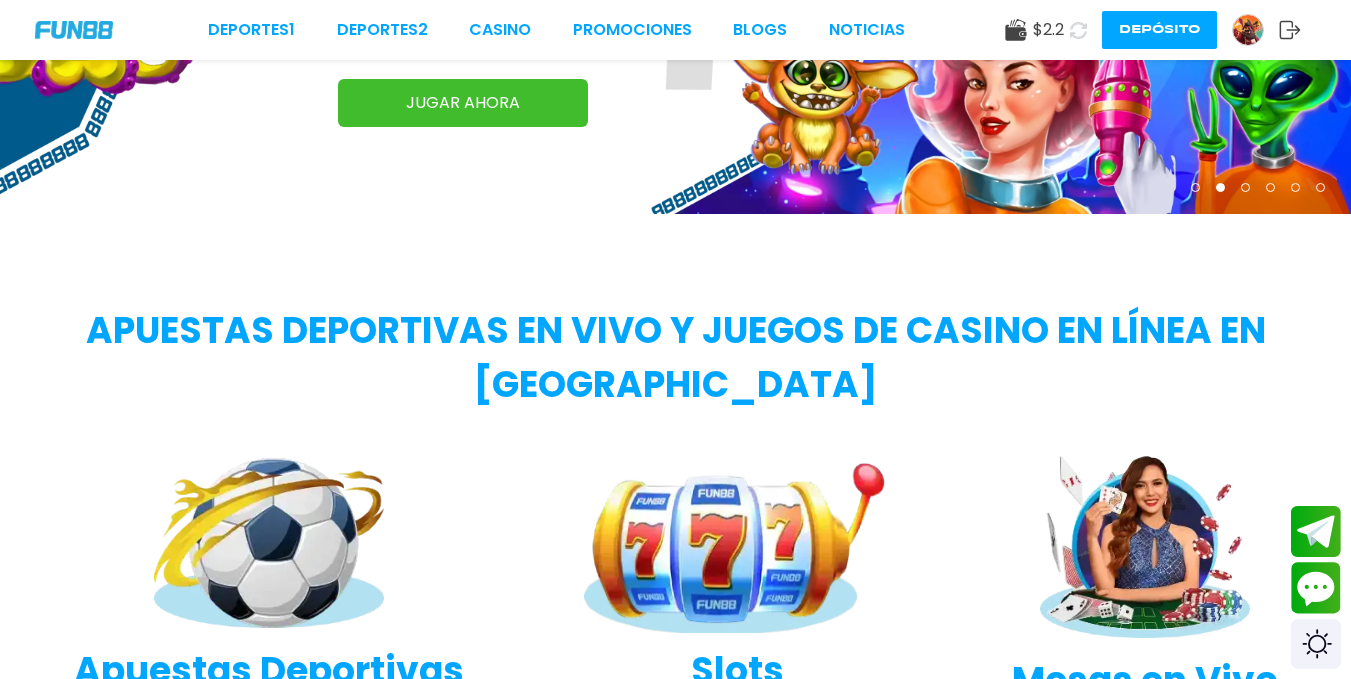 click on "Depósito" at bounding box center (1159, 30) 